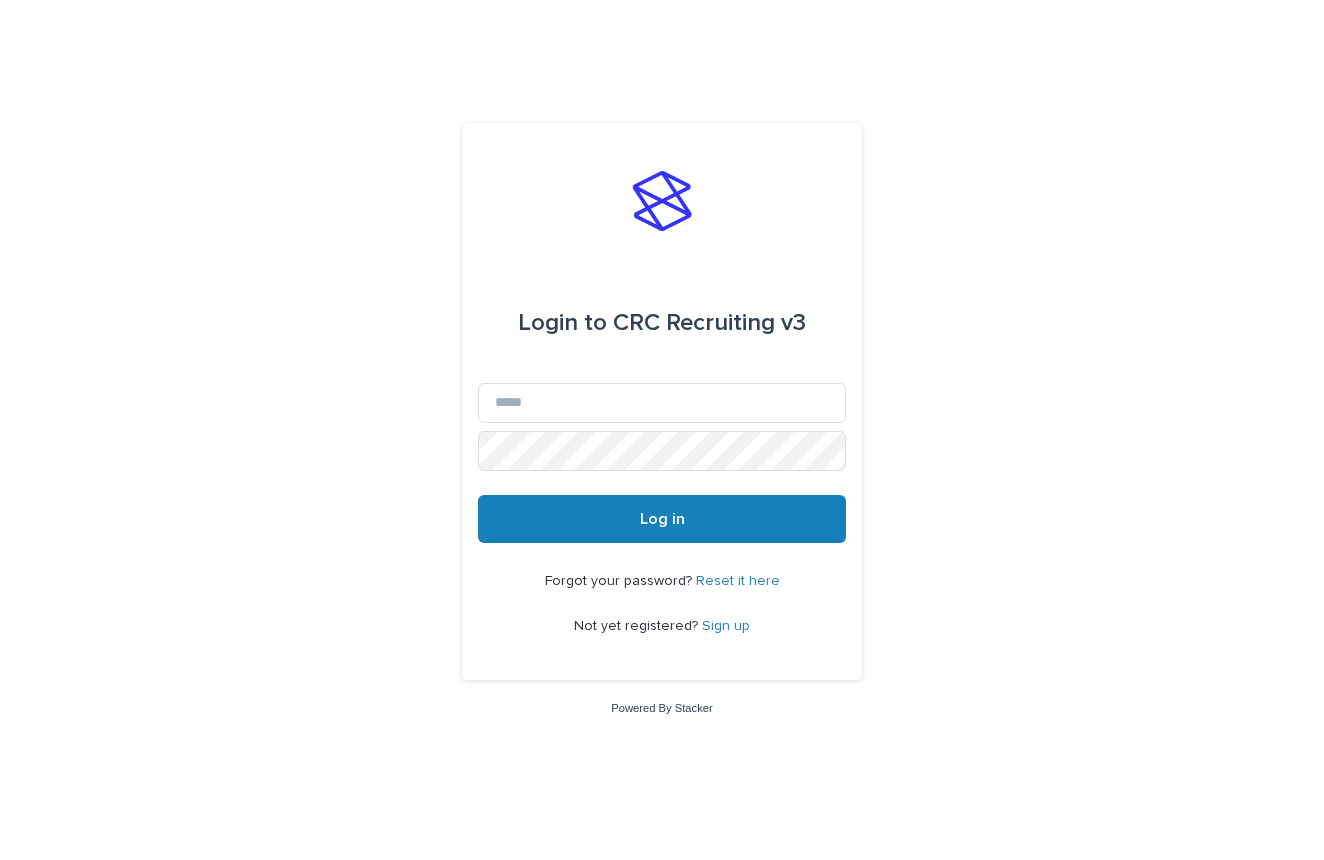 scroll, scrollTop: 0, scrollLeft: 0, axis: both 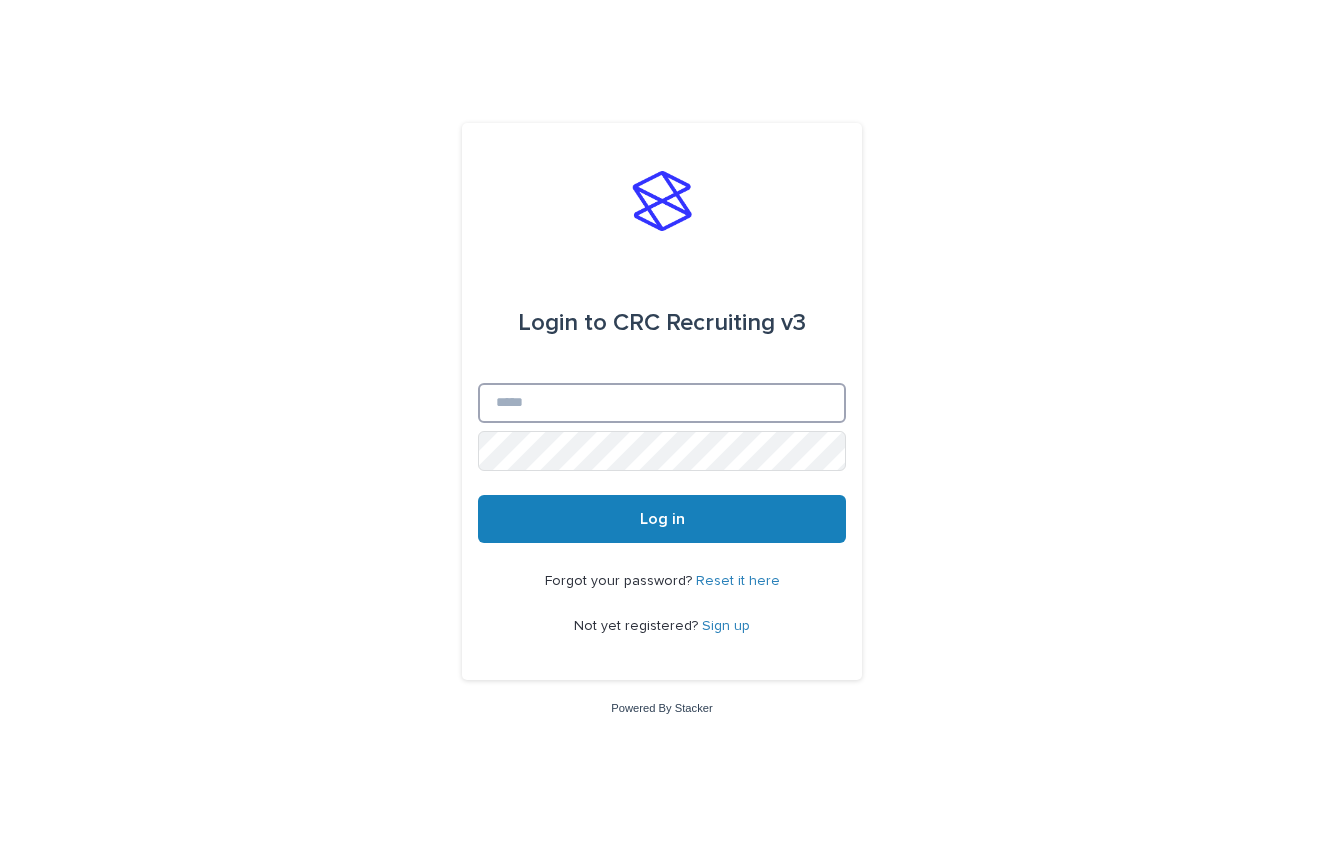 click on "Email" at bounding box center (662, 403) 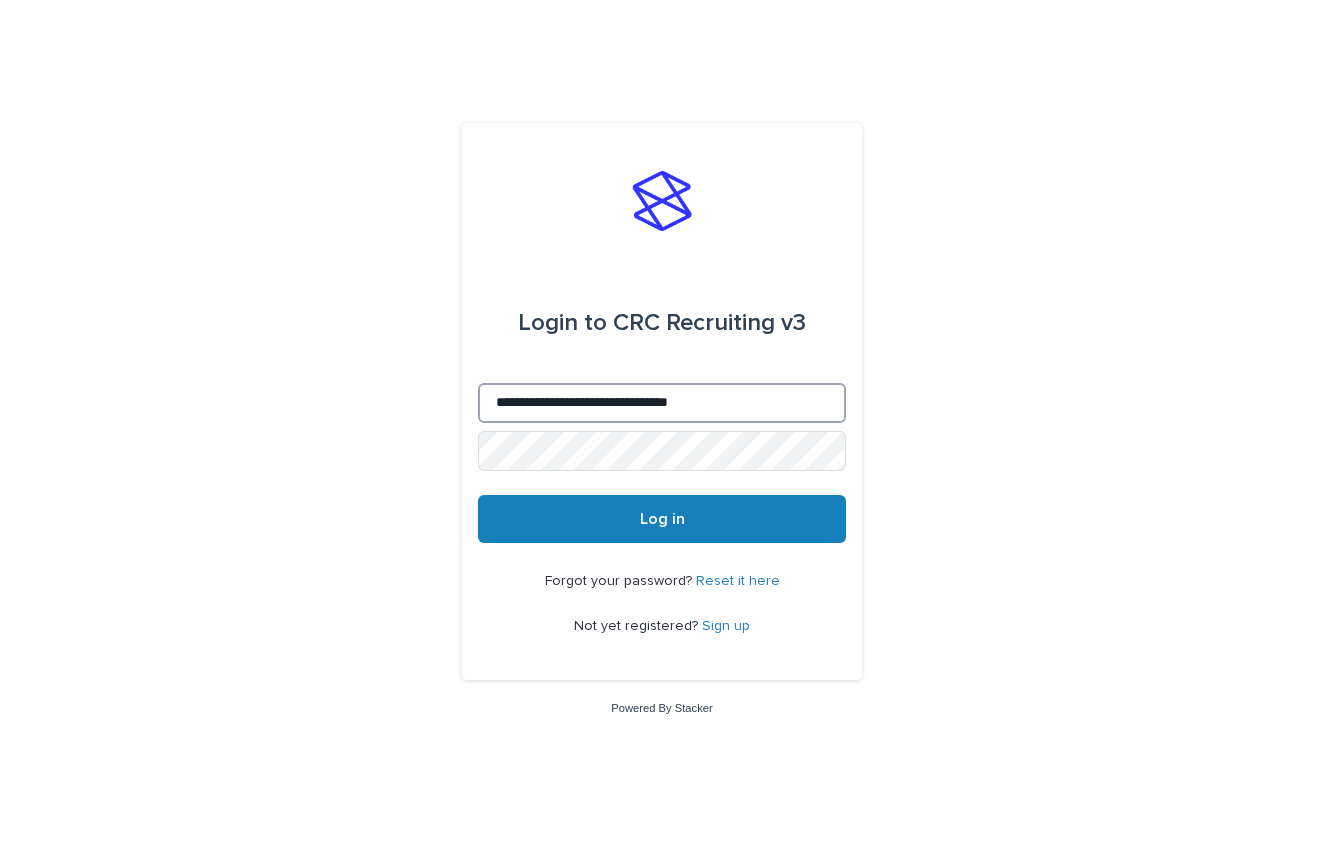 type on "**********" 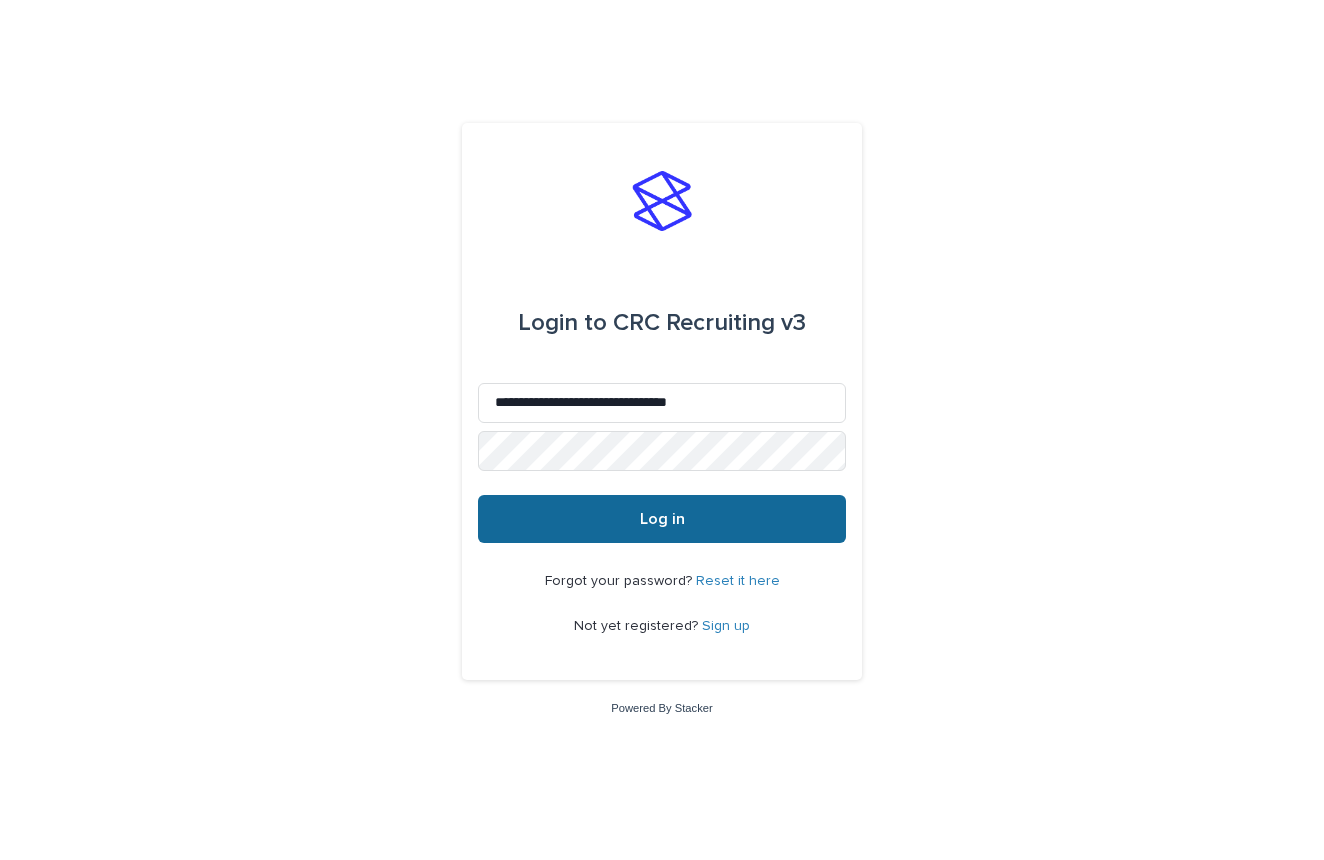 click on "Log in" at bounding box center (662, 519) 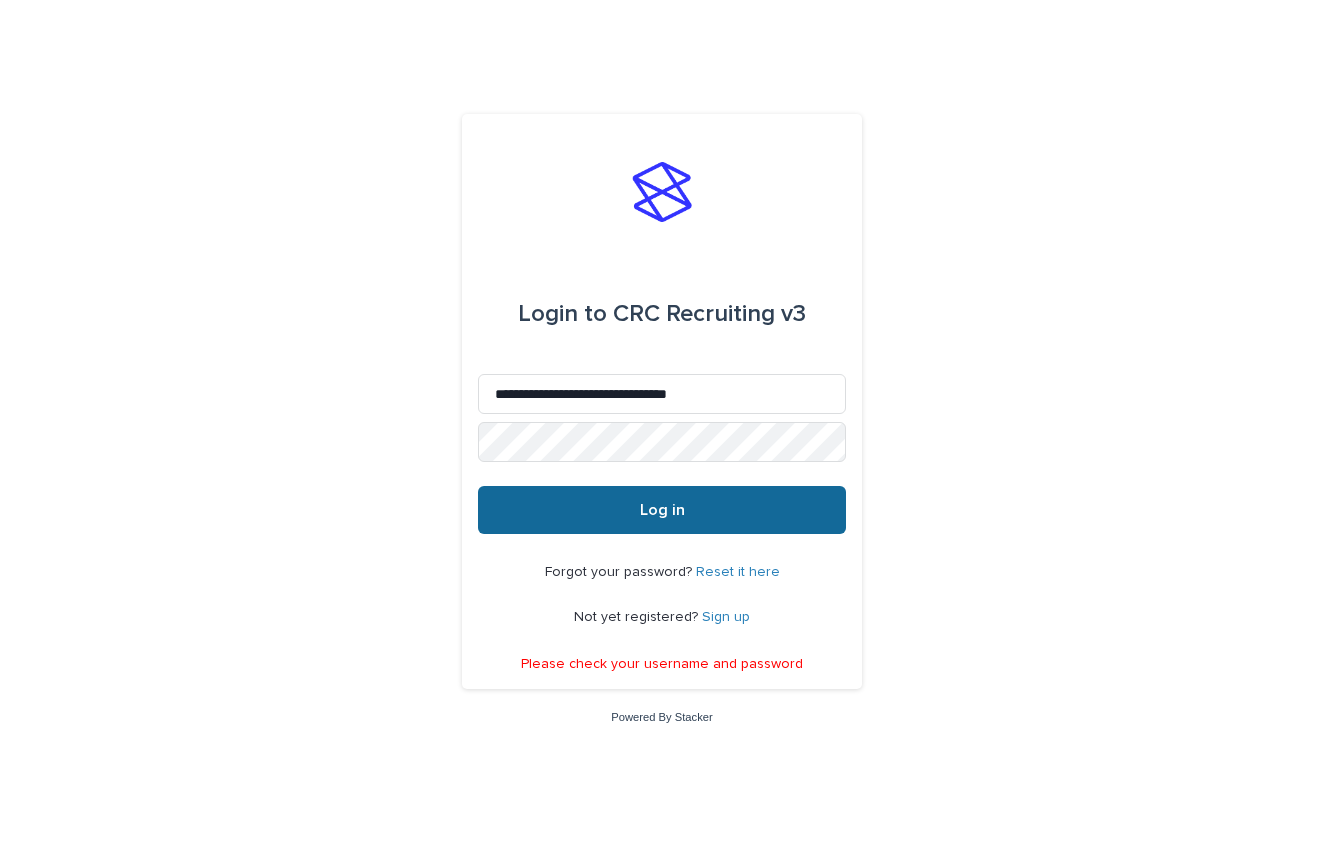 click on "Log in" at bounding box center [662, 510] 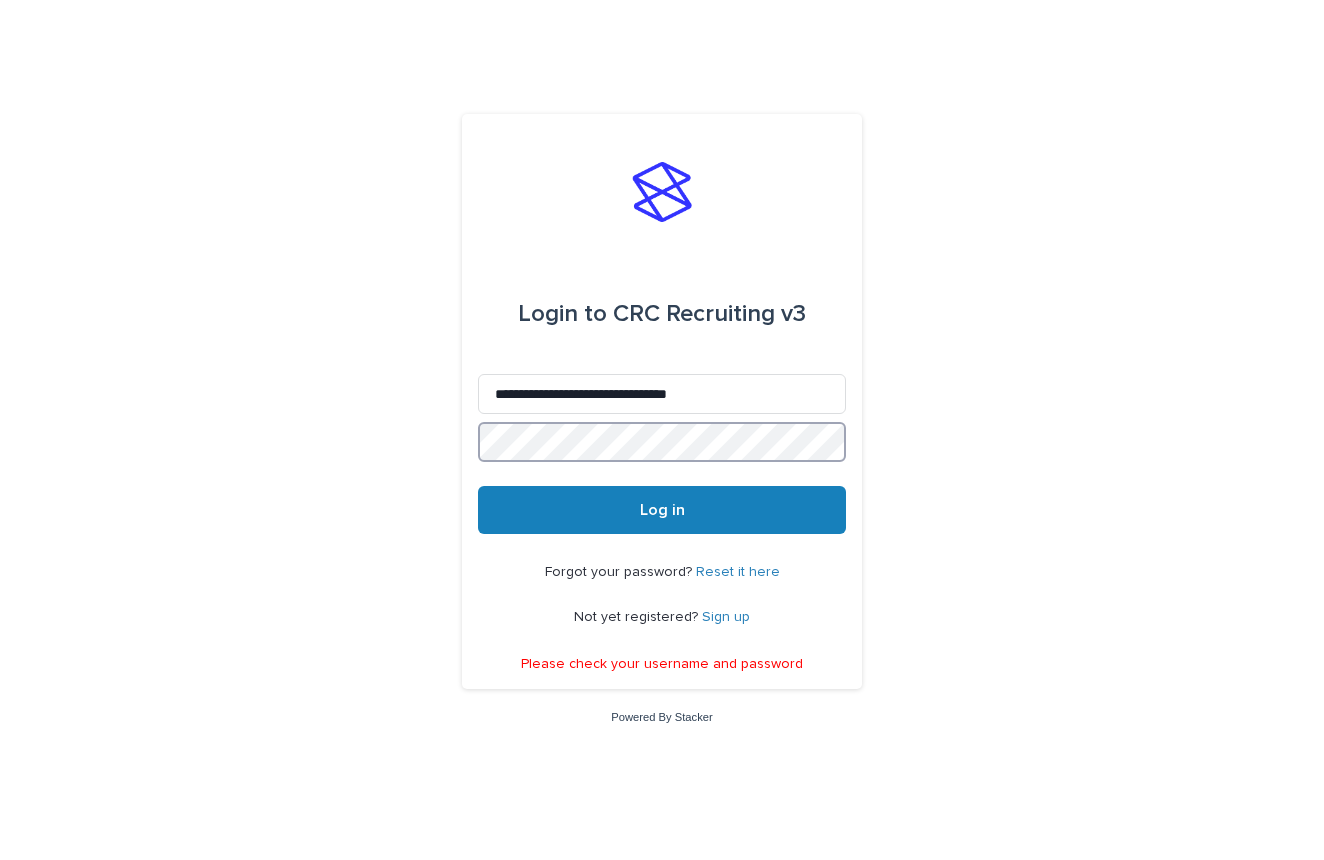click on "Log in" at bounding box center [662, 510] 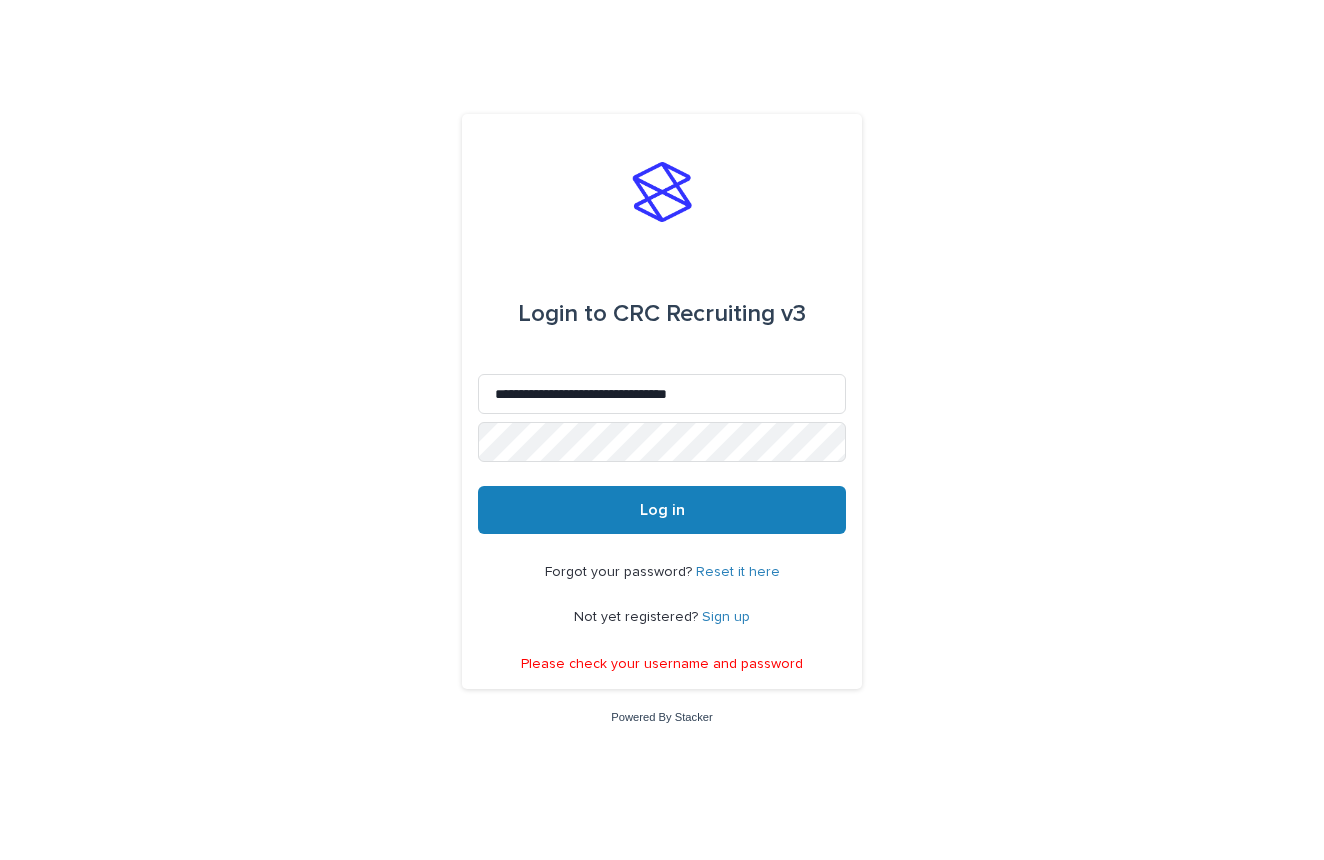 click on "**********" at bounding box center [662, 430] 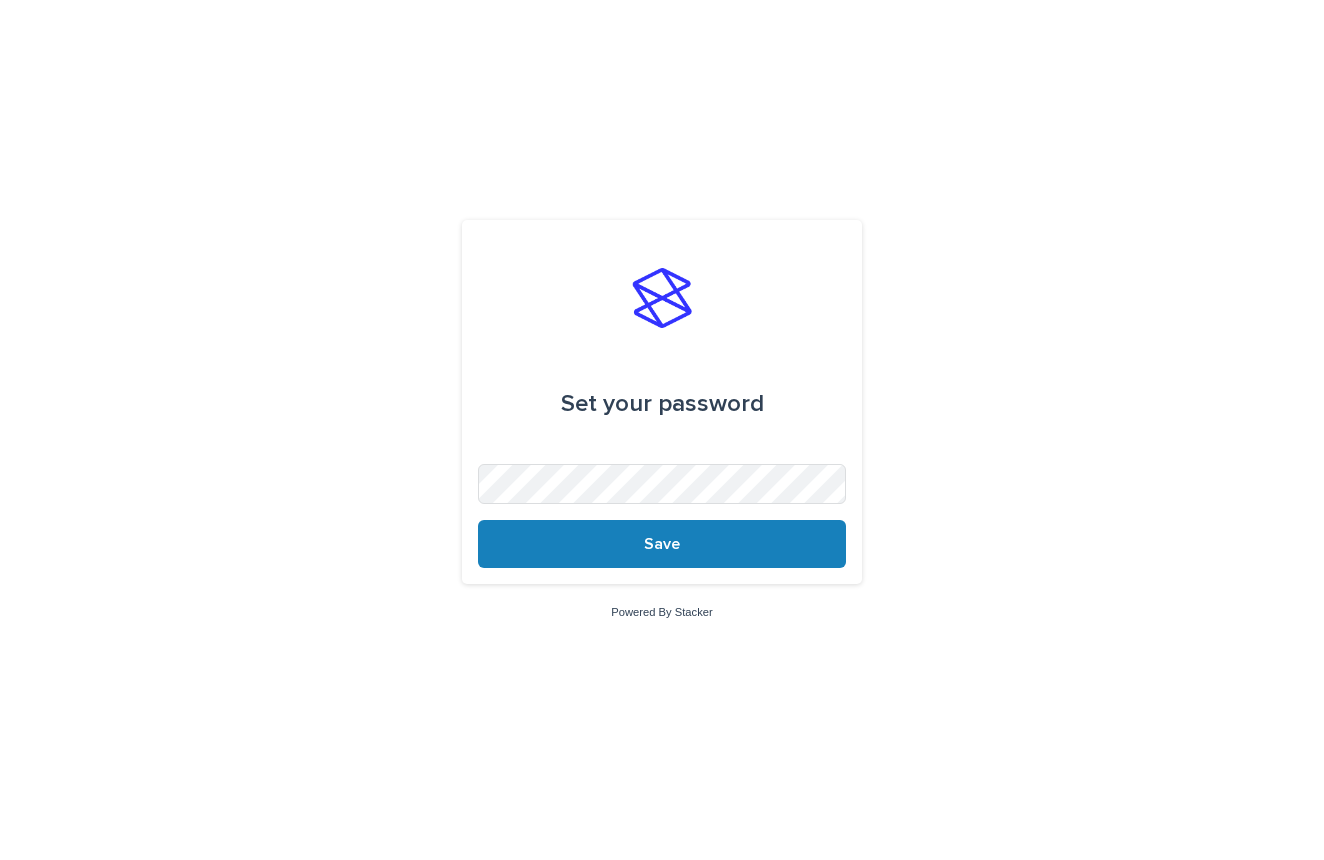 scroll, scrollTop: 0, scrollLeft: 1, axis: horizontal 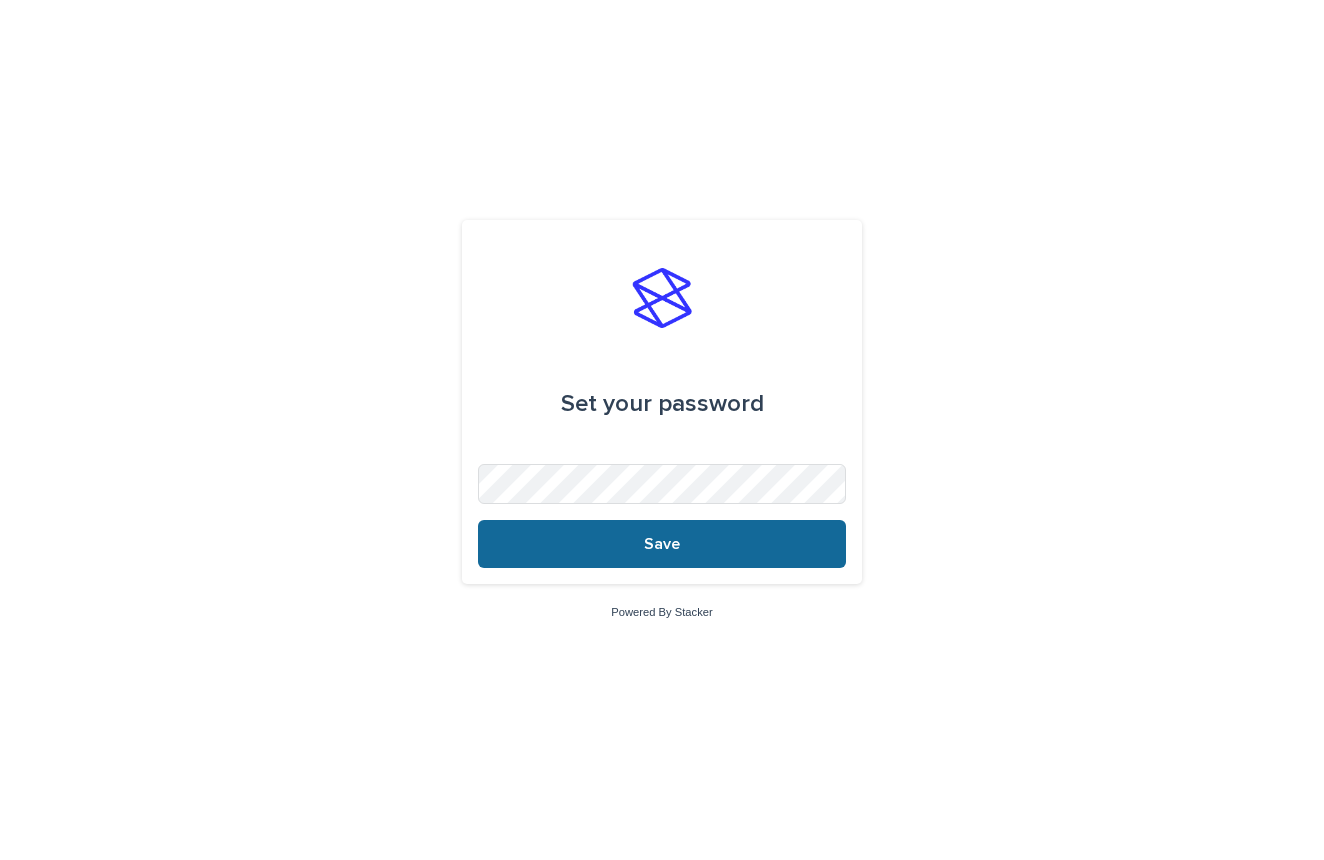 click on "Save" at bounding box center [662, 544] 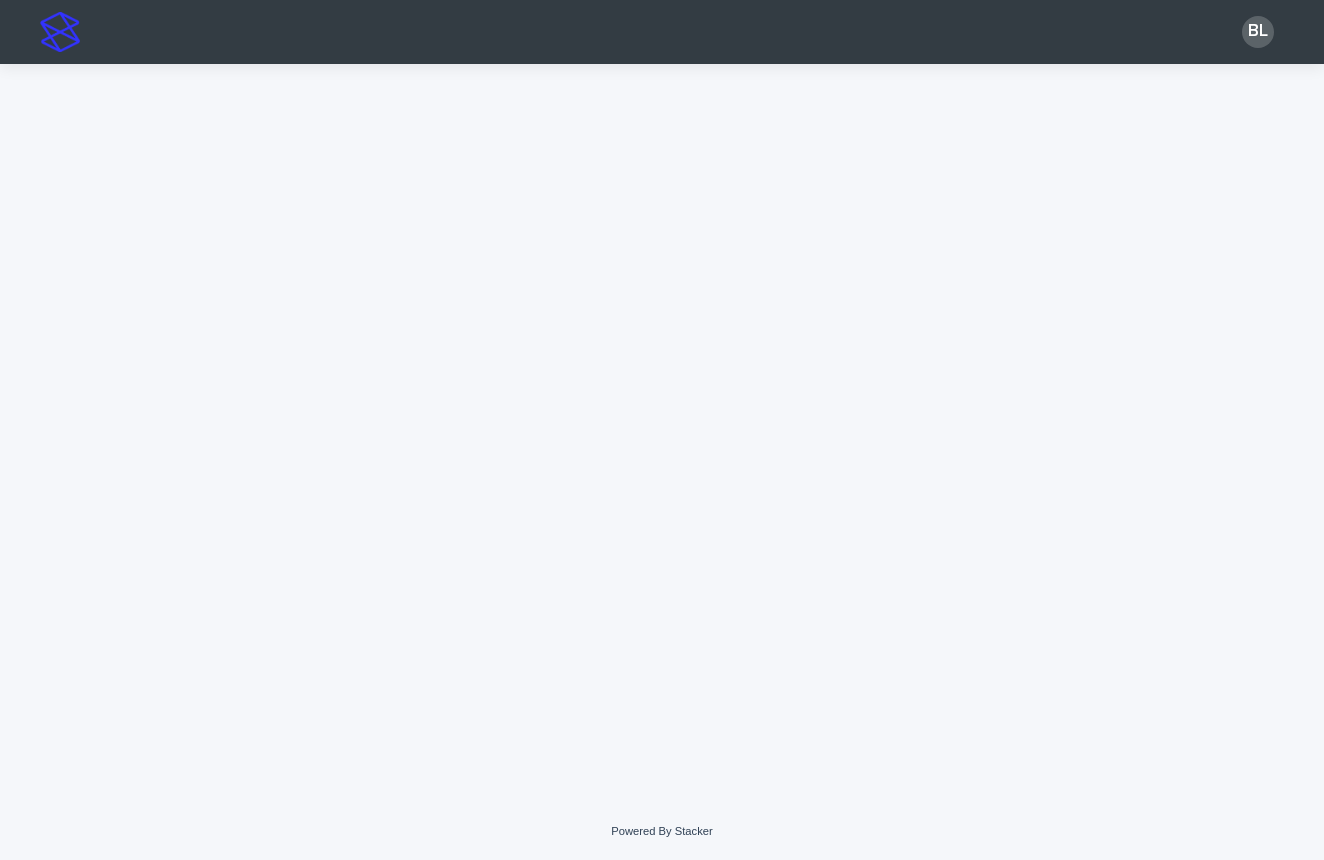 scroll, scrollTop: 0, scrollLeft: 0, axis: both 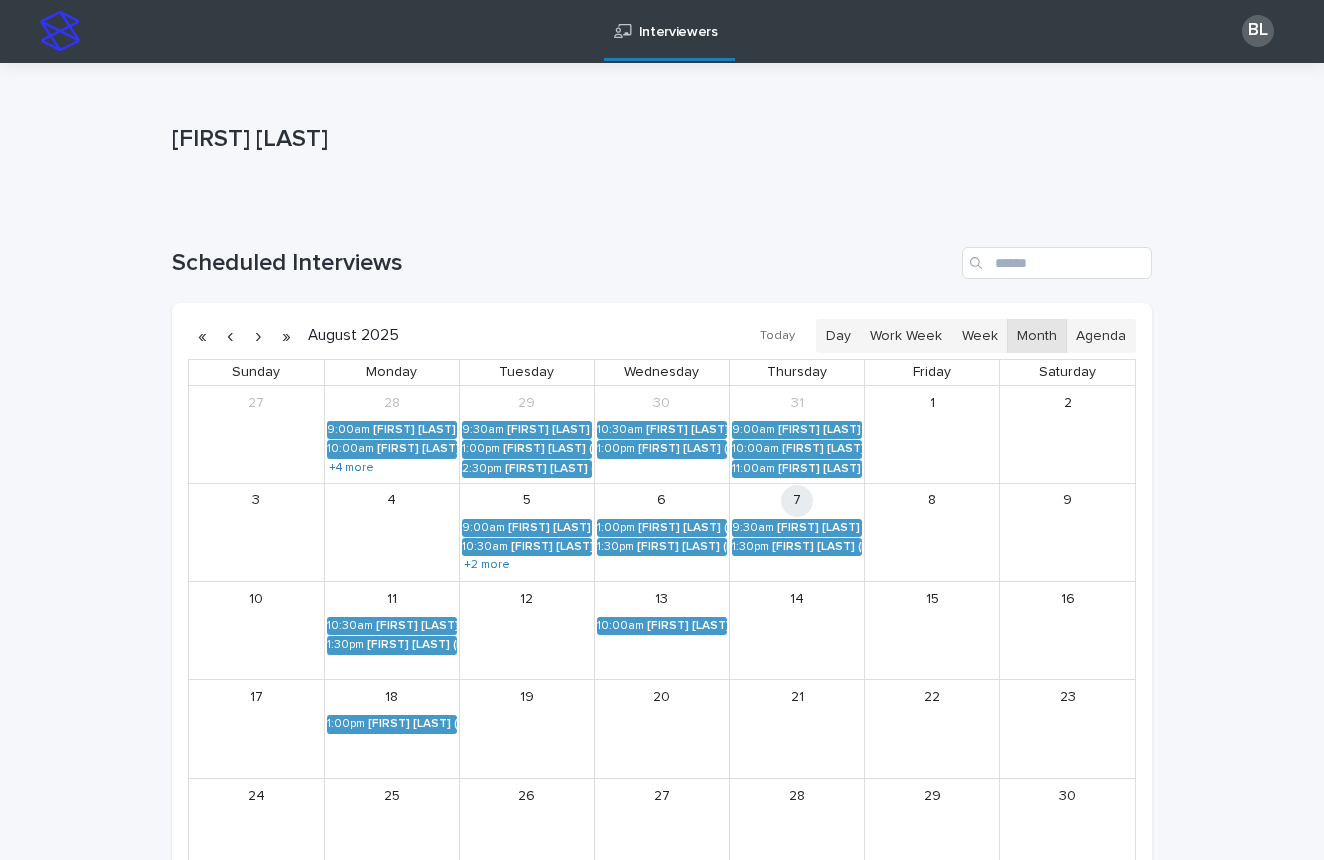 click on "BL" at bounding box center [1258, 31] 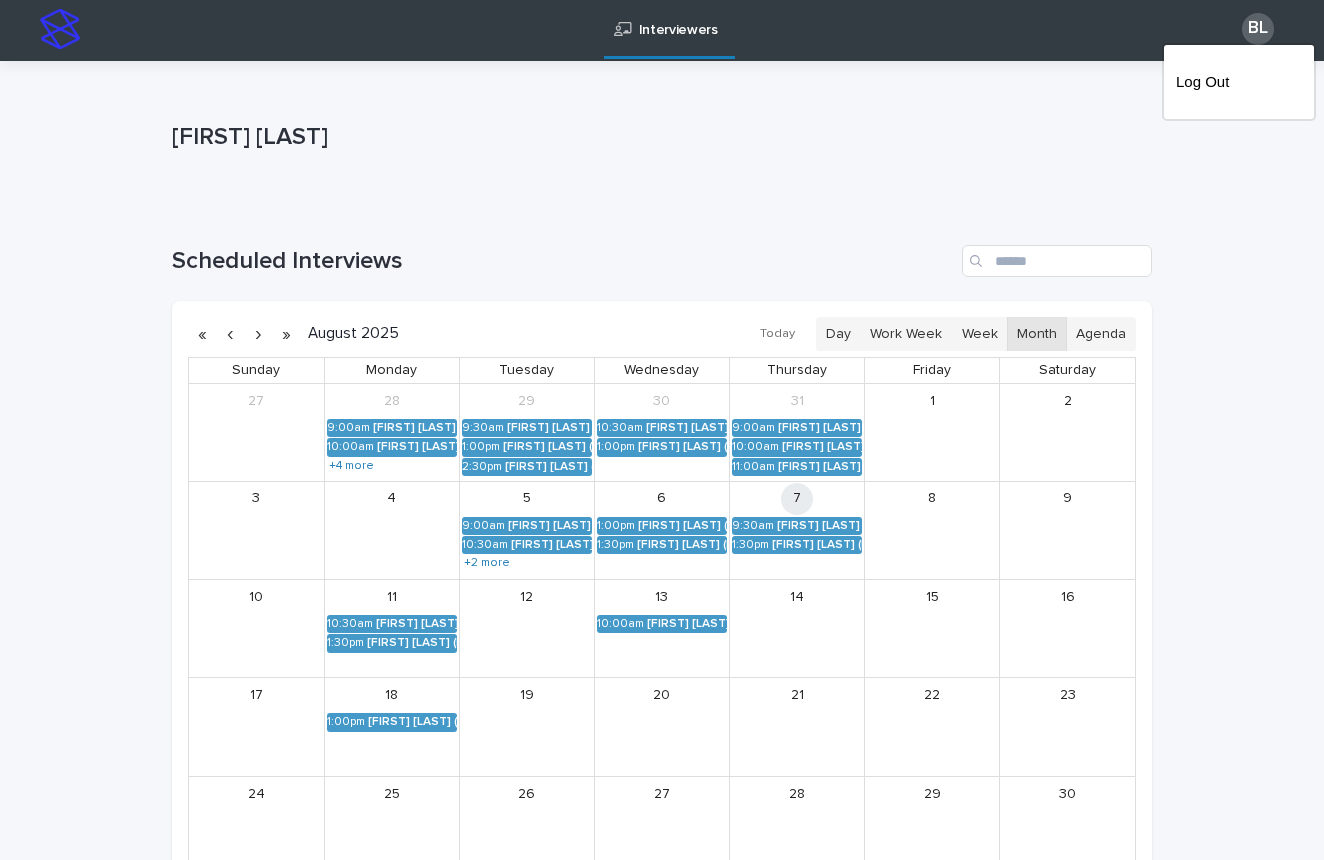 click on "Log Out" at bounding box center (1239, 82) 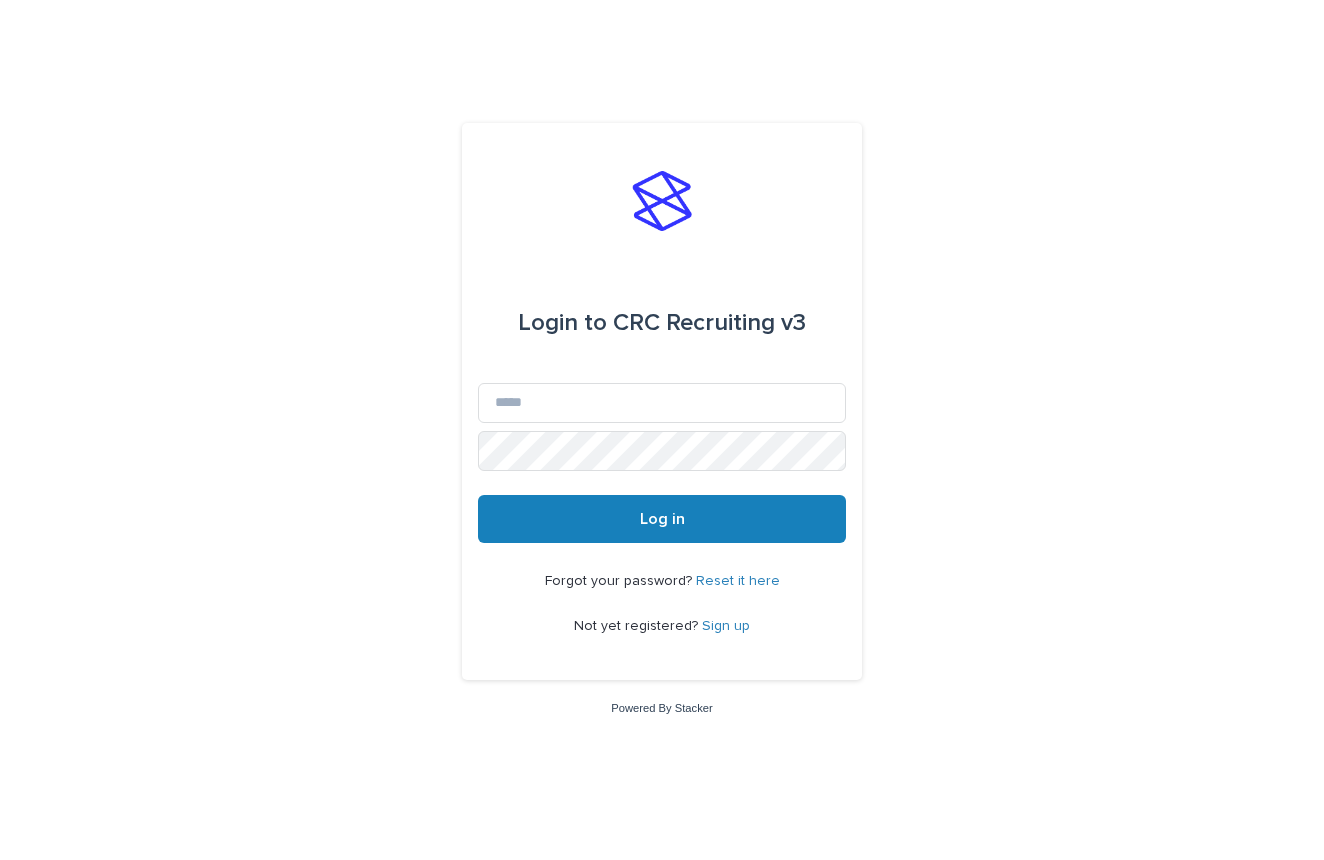 scroll, scrollTop: 0, scrollLeft: 0, axis: both 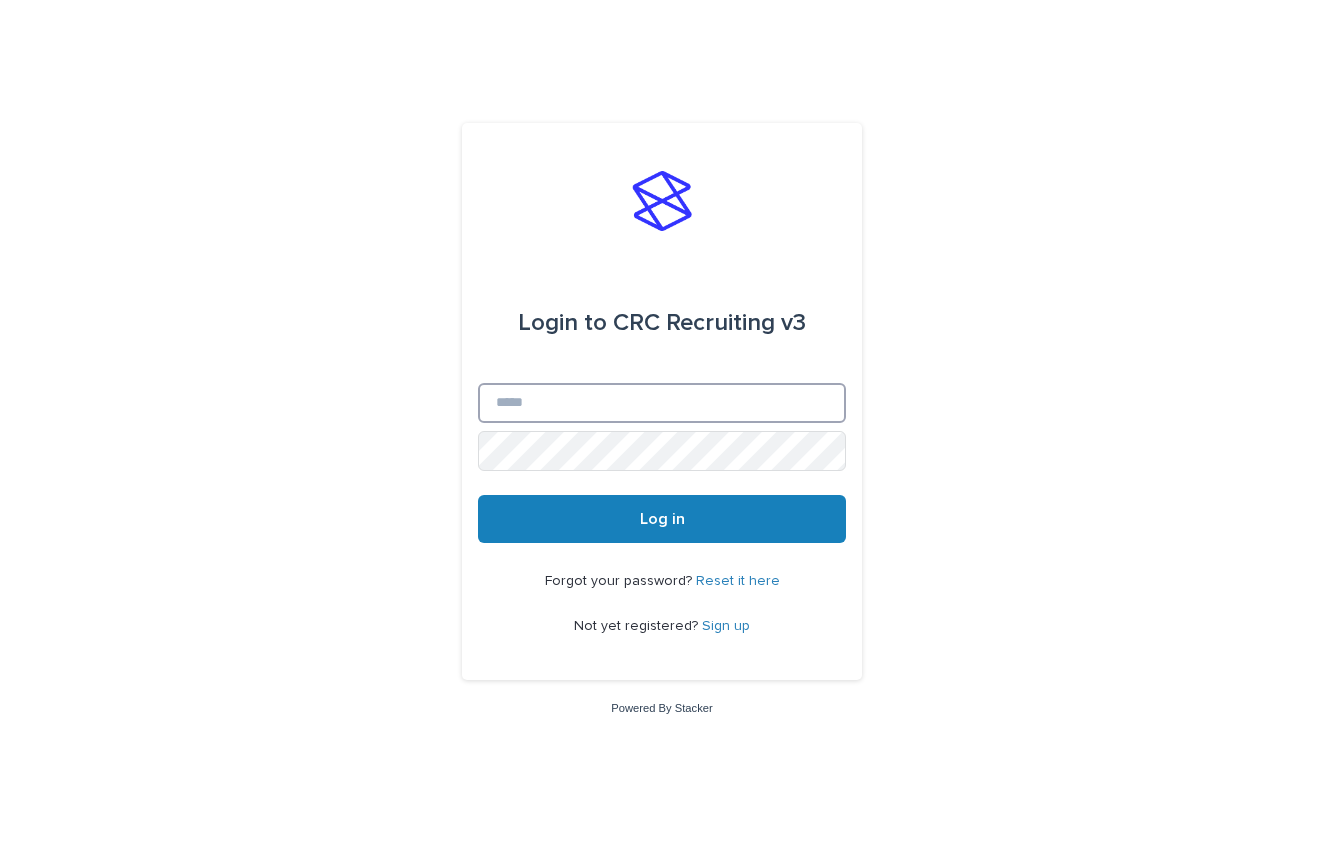 type on "**********" 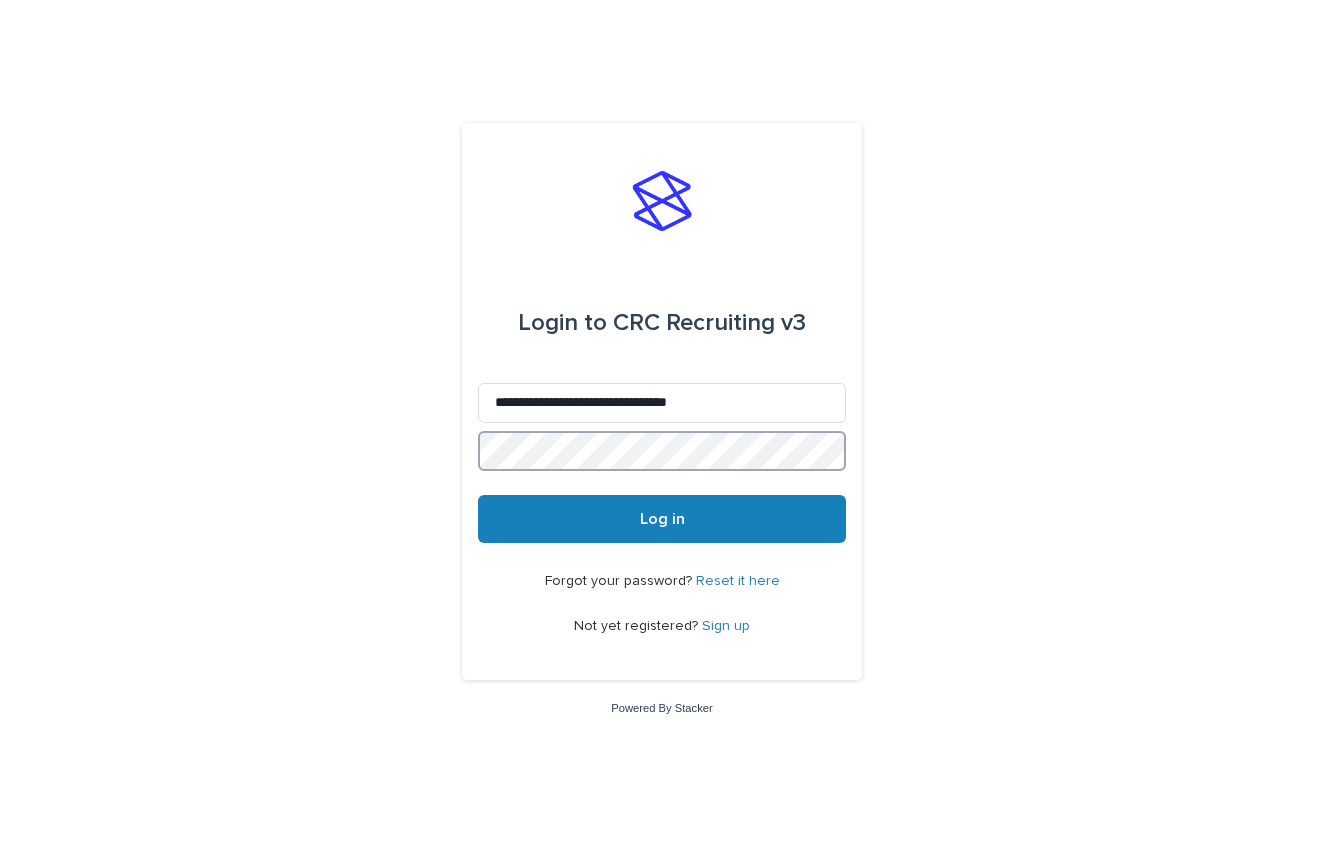 click on "Log in" at bounding box center (662, 519) 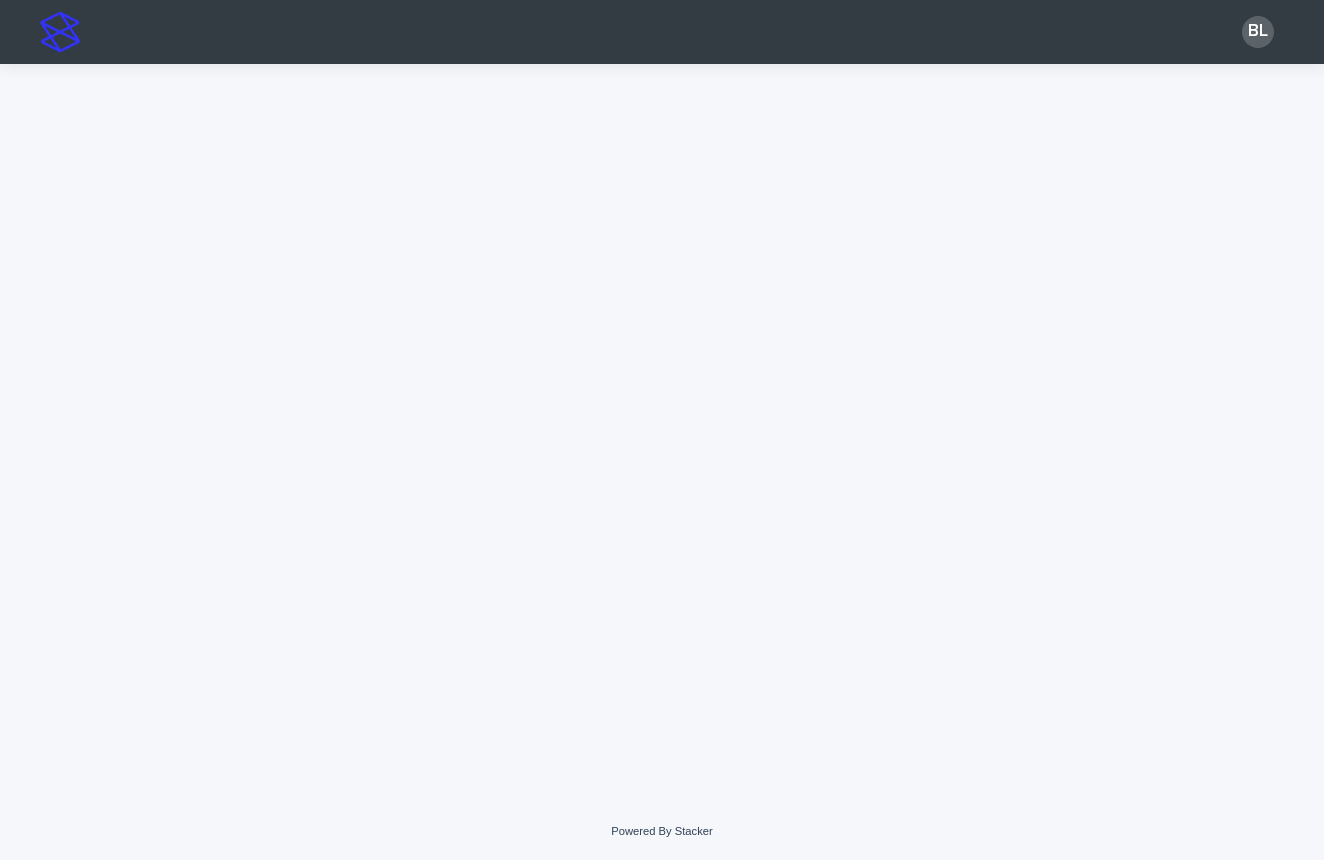 scroll, scrollTop: 0, scrollLeft: 0, axis: both 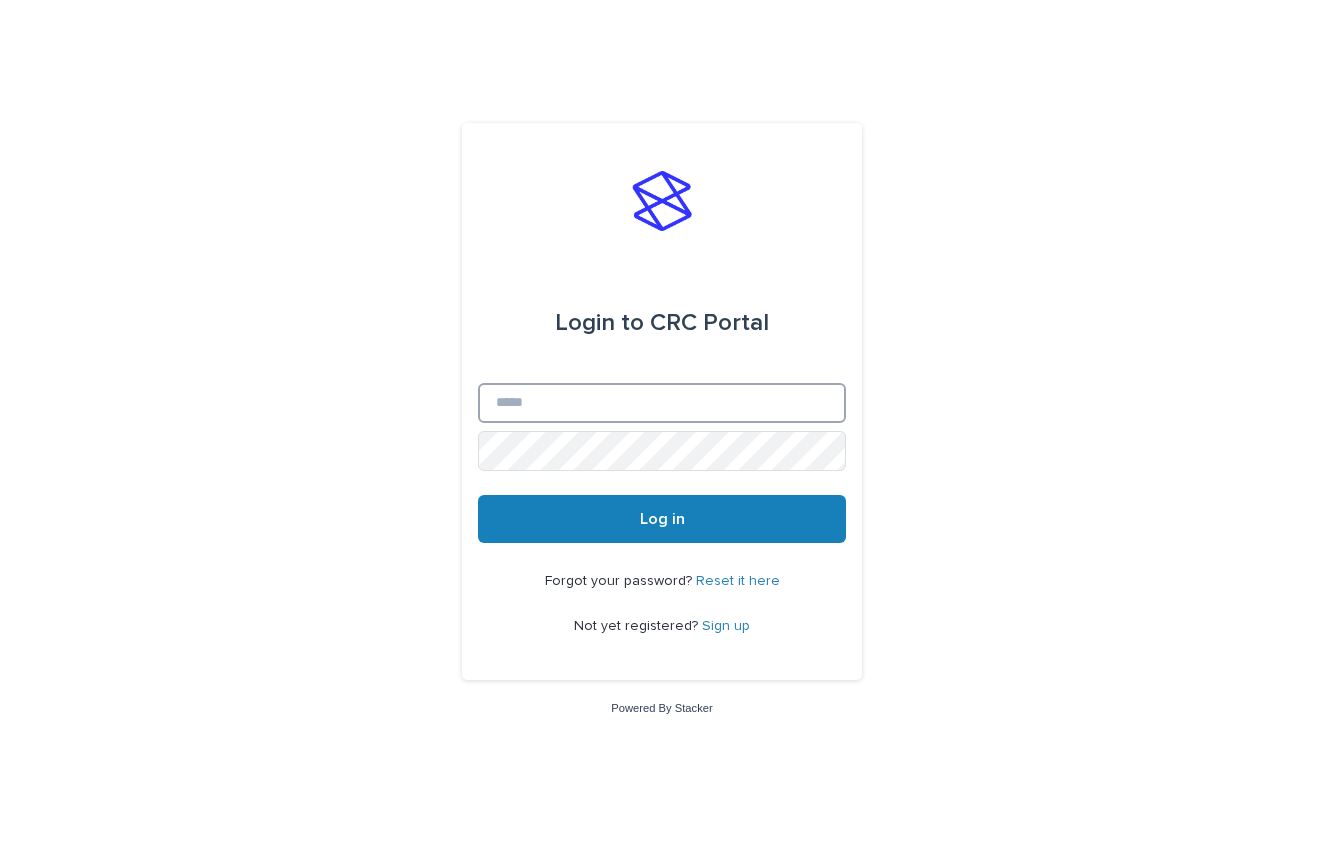 type on "**********" 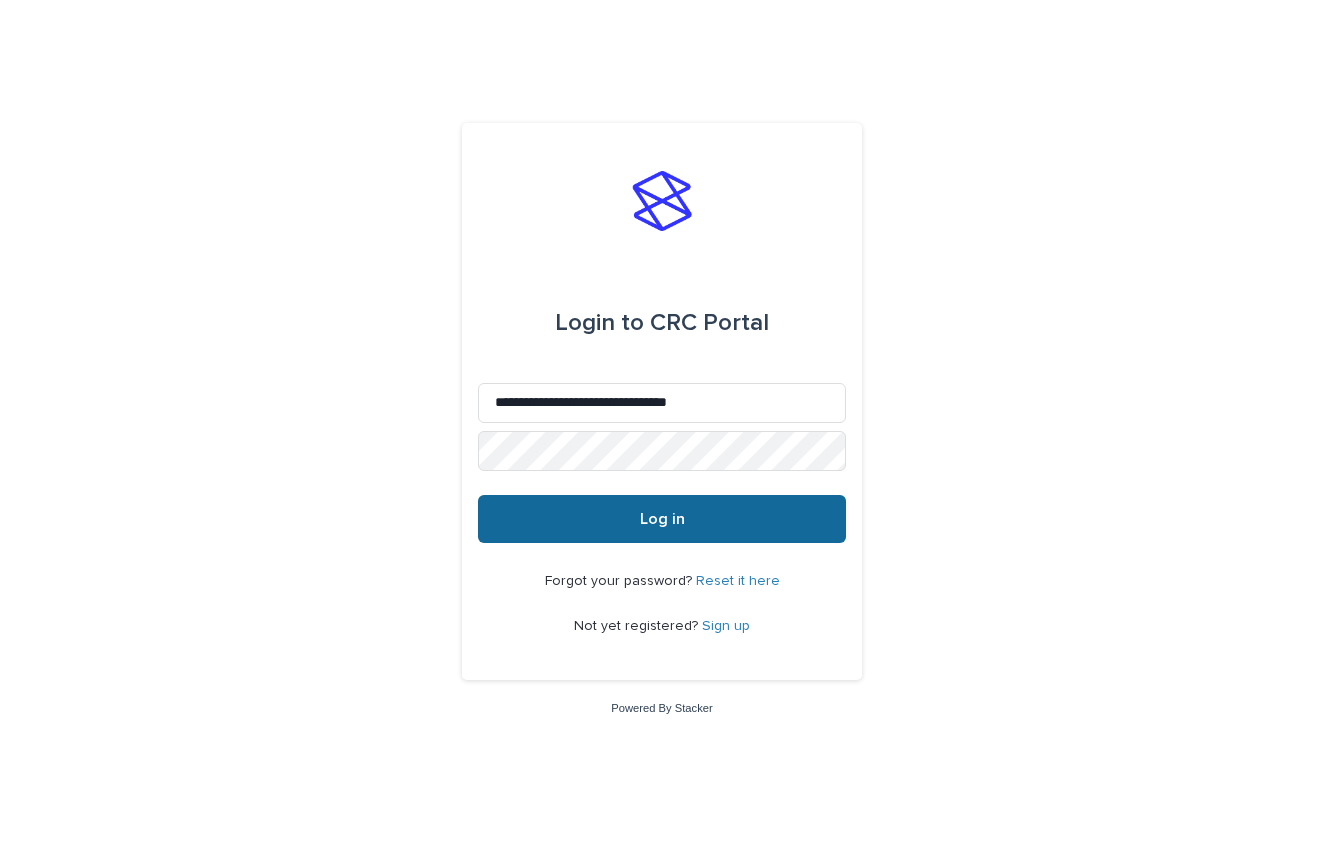 click on "Log in" at bounding box center [662, 519] 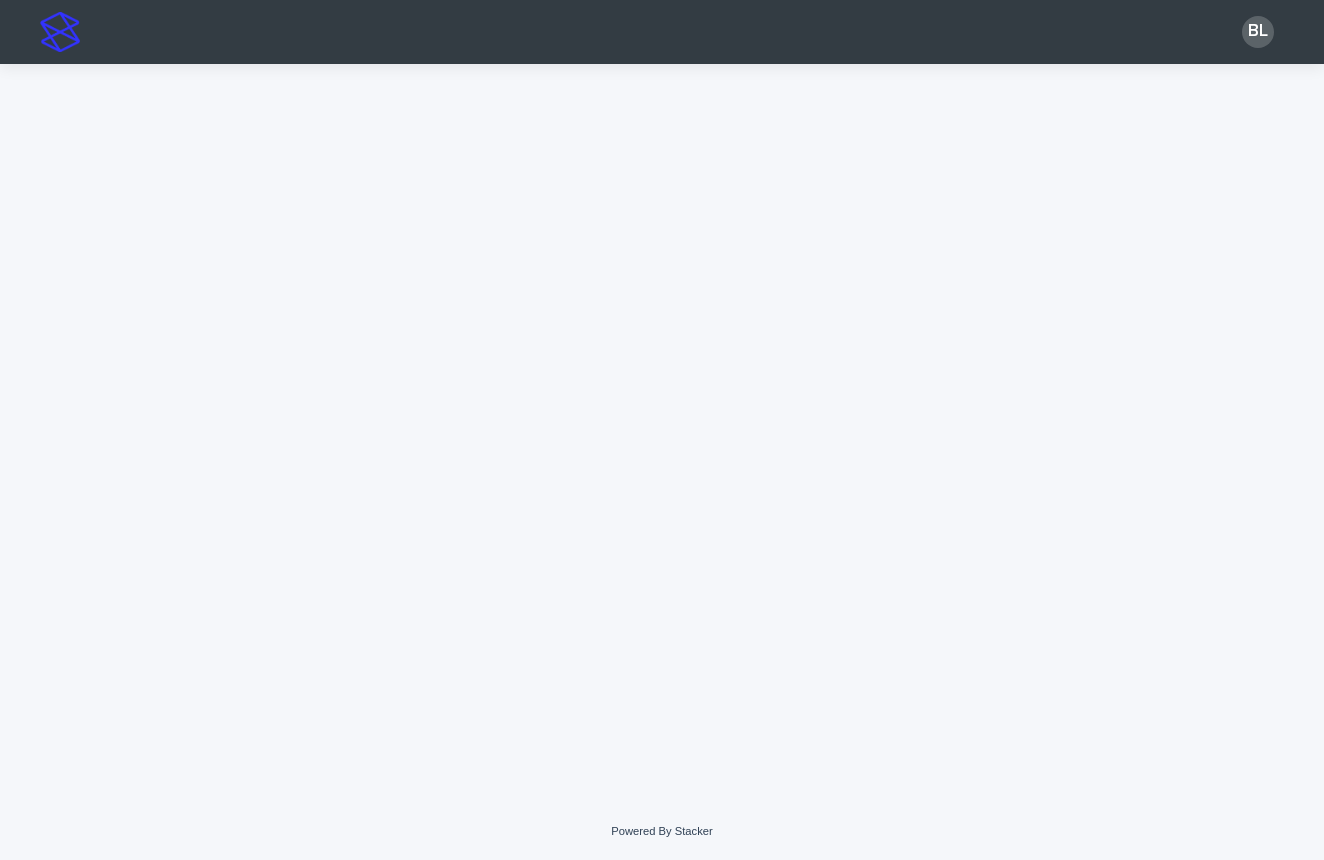 scroll, scrollTop: 0, scrollLeft: 0, axis: both 